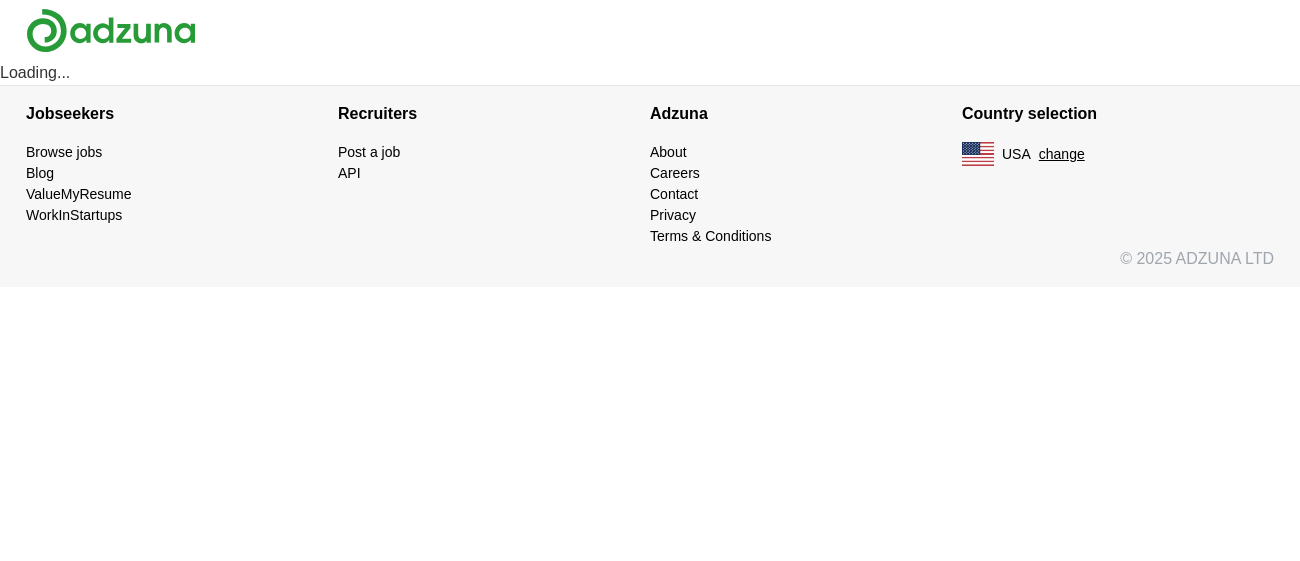 scroll, scrollTop: 0, scrollLeft: 0, axis: both 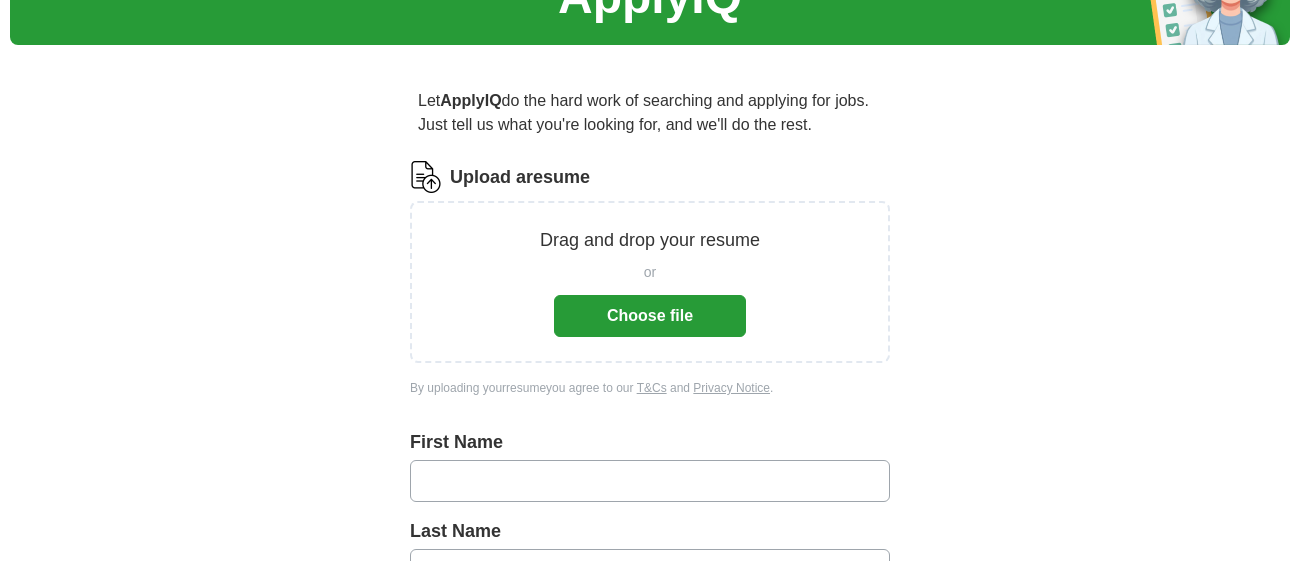 click on "Choose file" at bounding box center (650, 316) 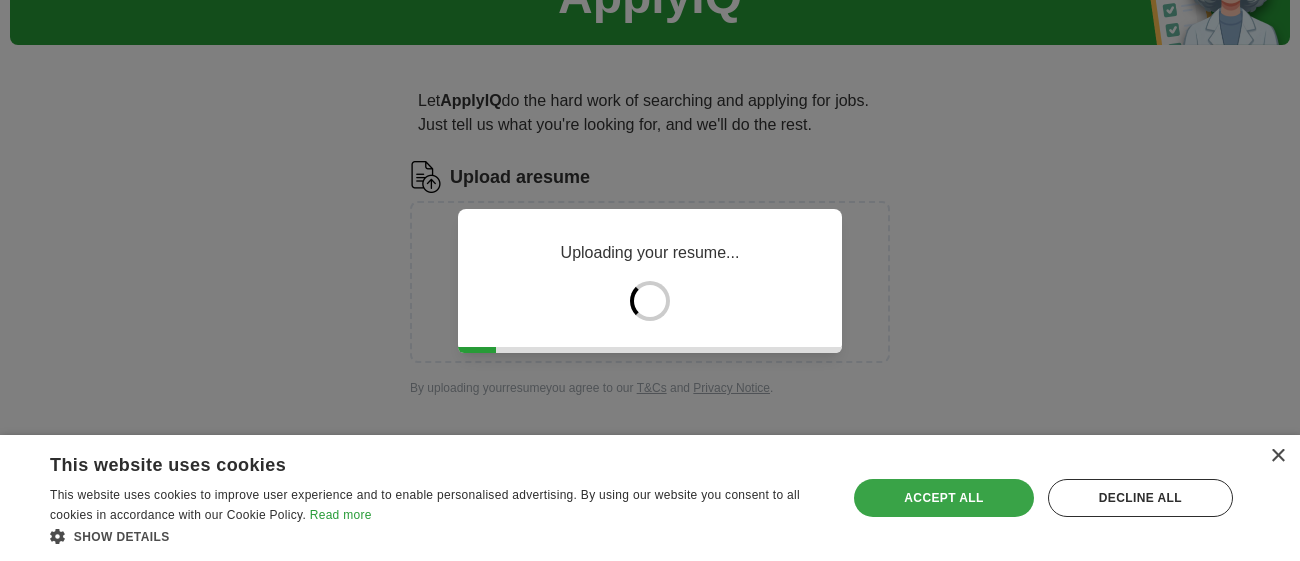 click on "Accept all" at bounding box center [943, 498] 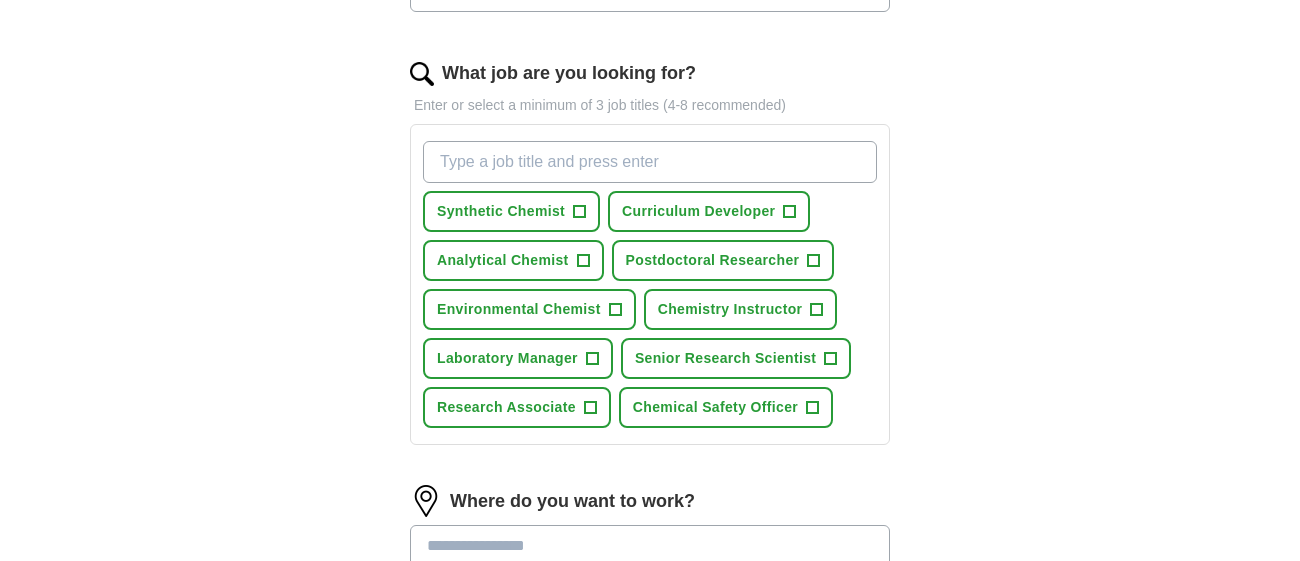 scroll, scrollTop: 670, scrollLeft: 0, axis: vertical 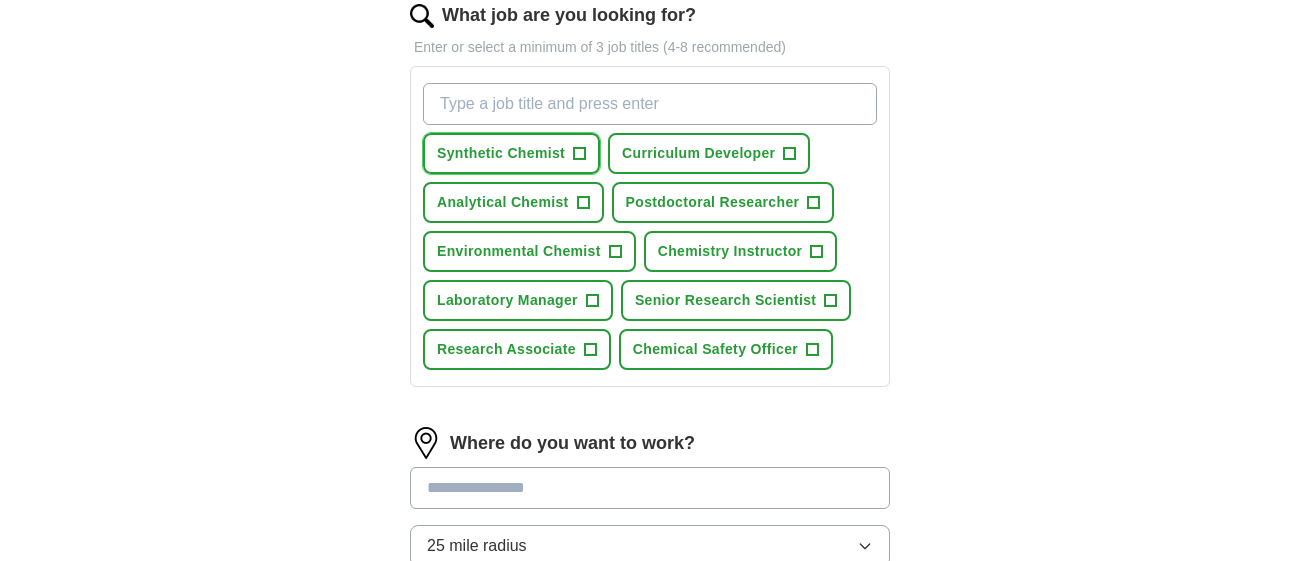 click on "+" at bounding box center [580, 154] 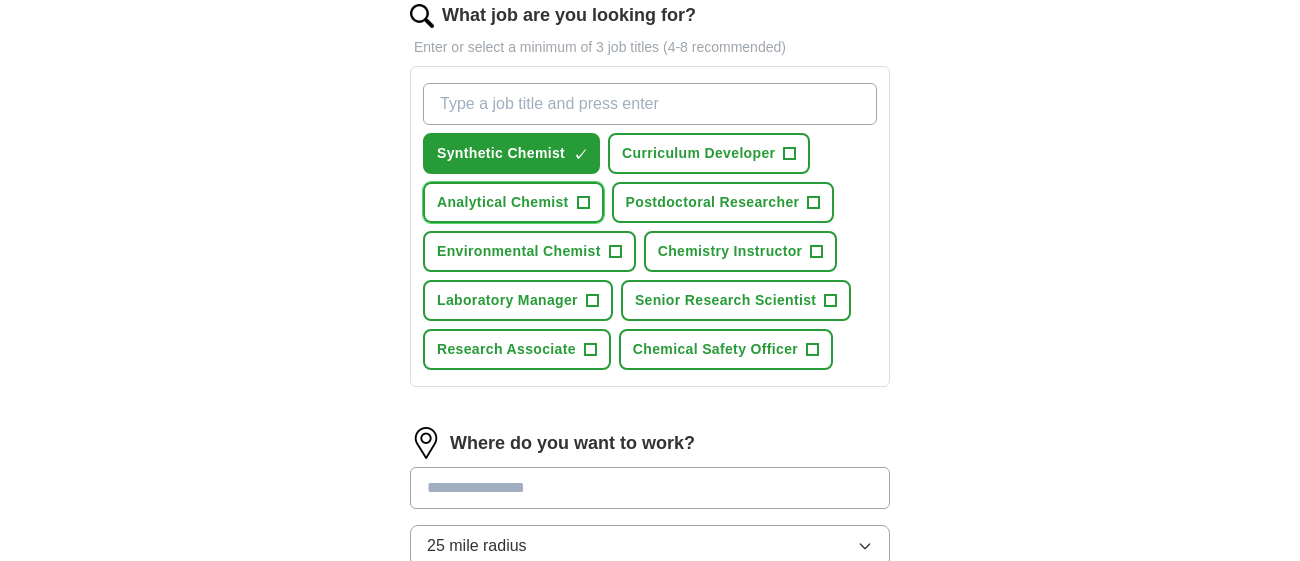 click on "+" at bounding box center (790, 154) 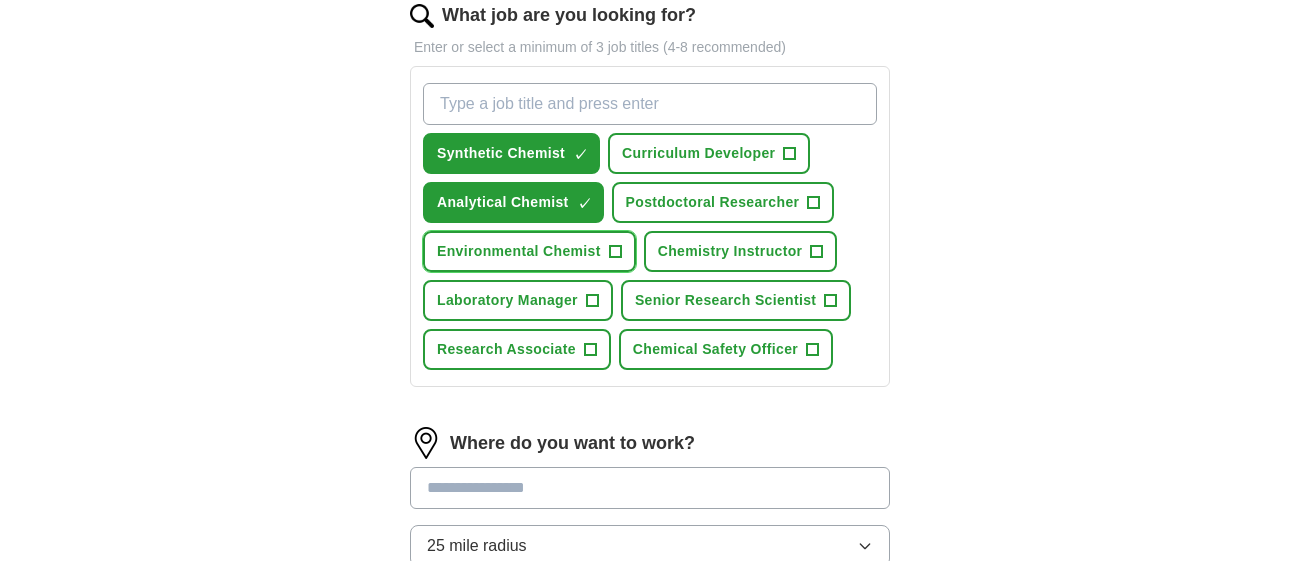 click on "Environmental Chemist +" at bounding box center (529, 251) 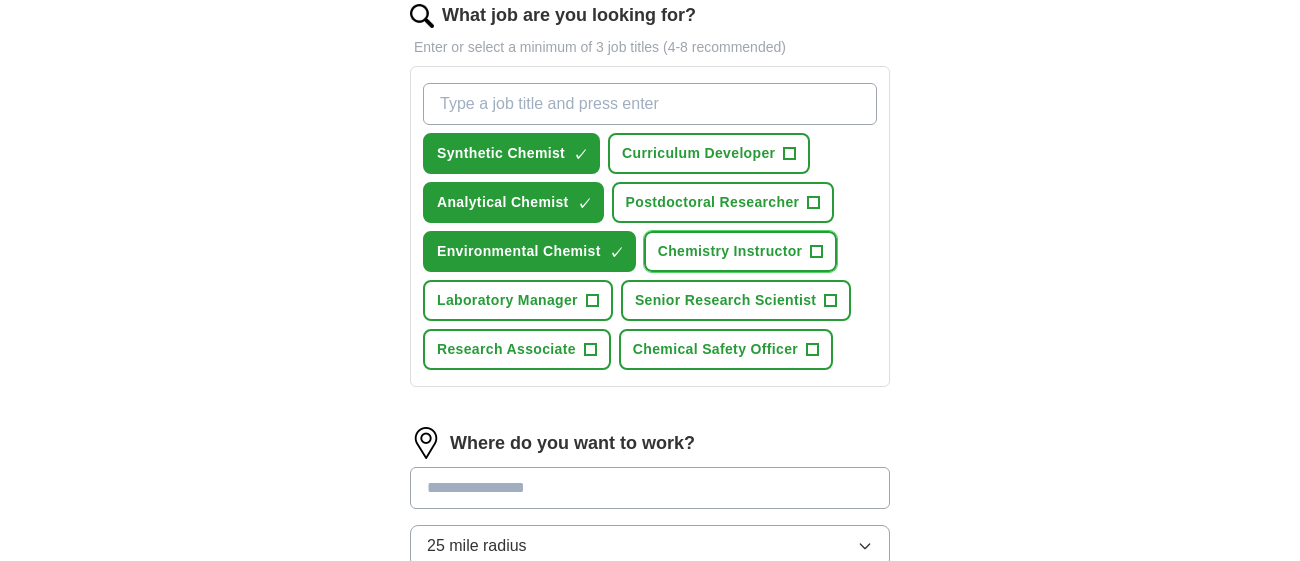 click on "Chemistry Instructor" at bounding box center [698, 153] 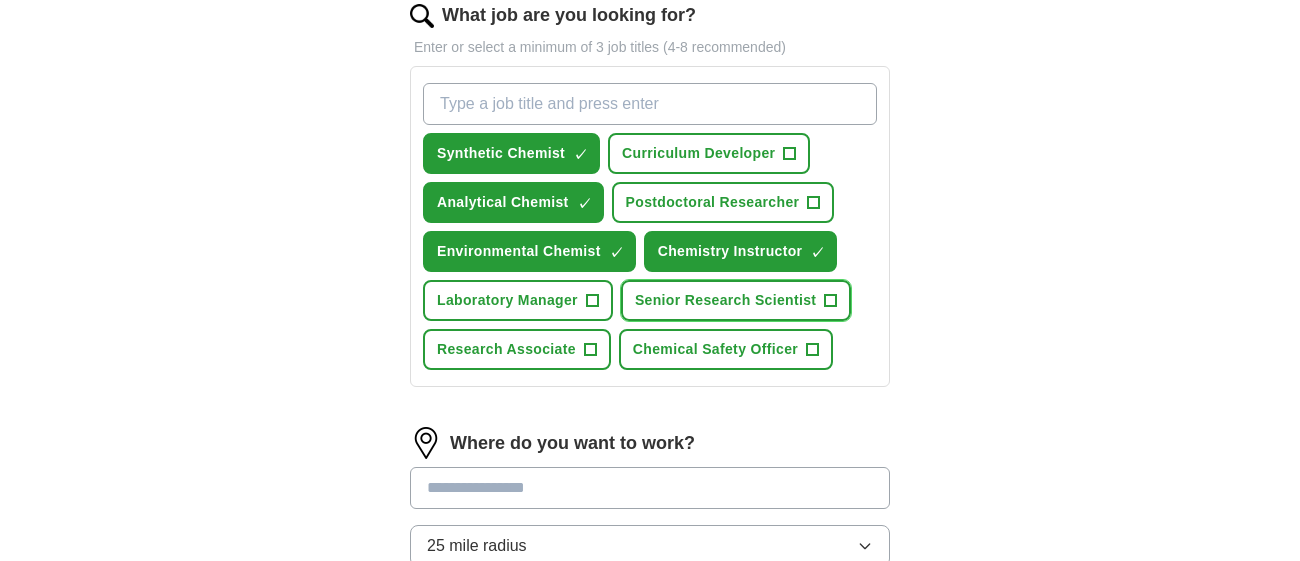 click on "Senior Research Scientist" at bounding box center [698, 153] 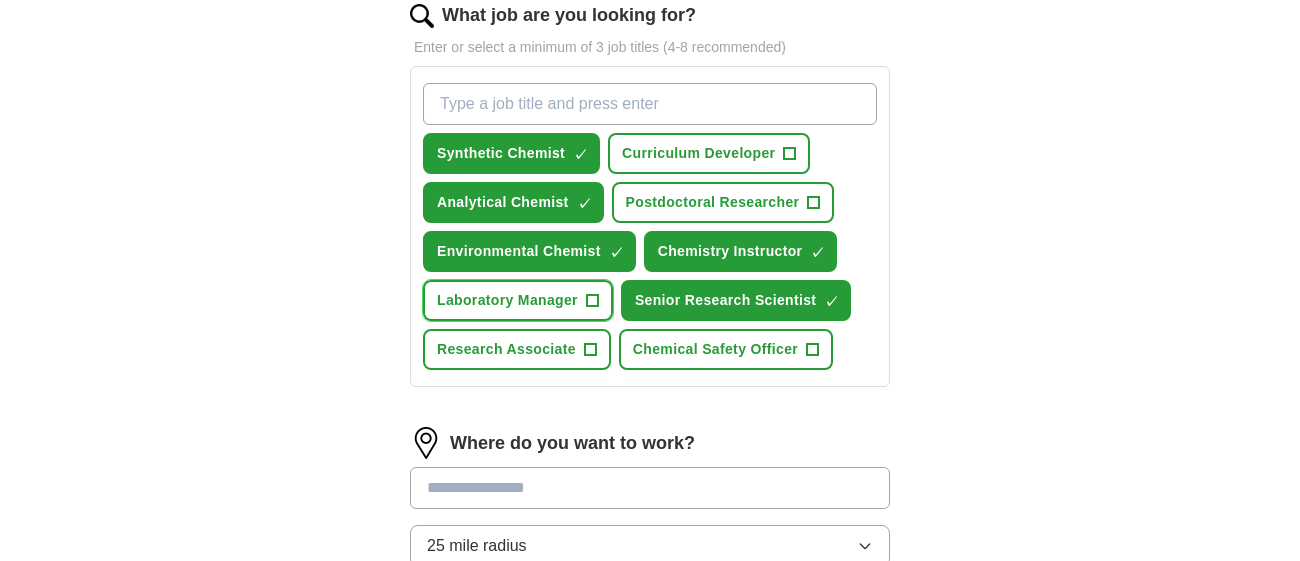click on "Laboratory Manager" at bounding box center [698, 153] 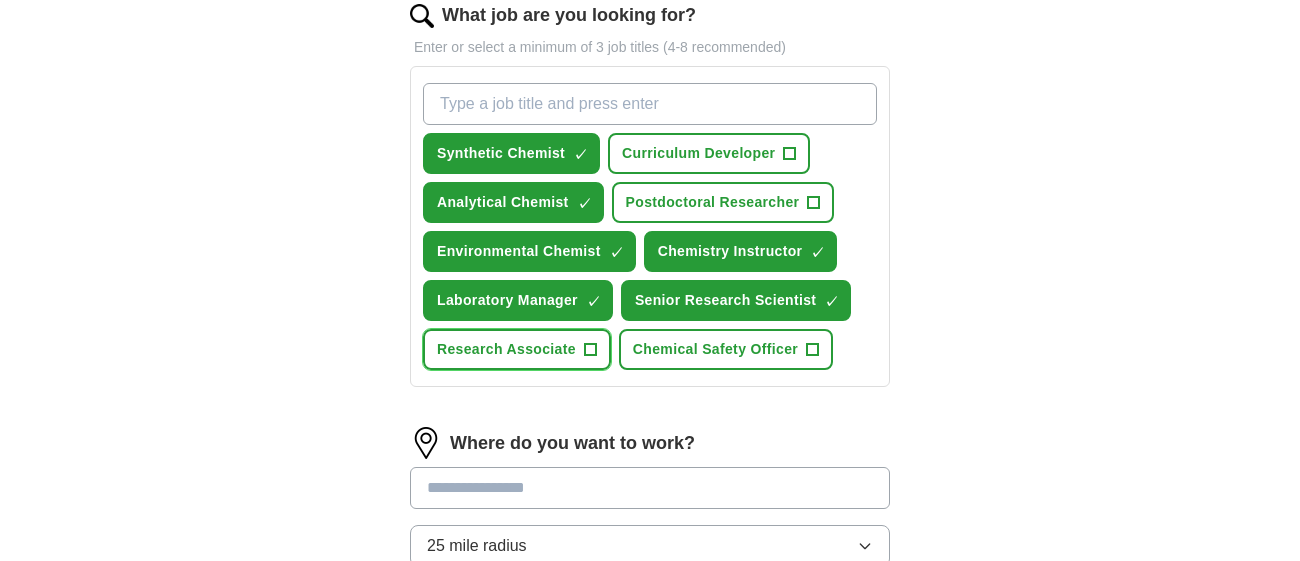 click on "Research Associate" at bounding box center (698, 153) 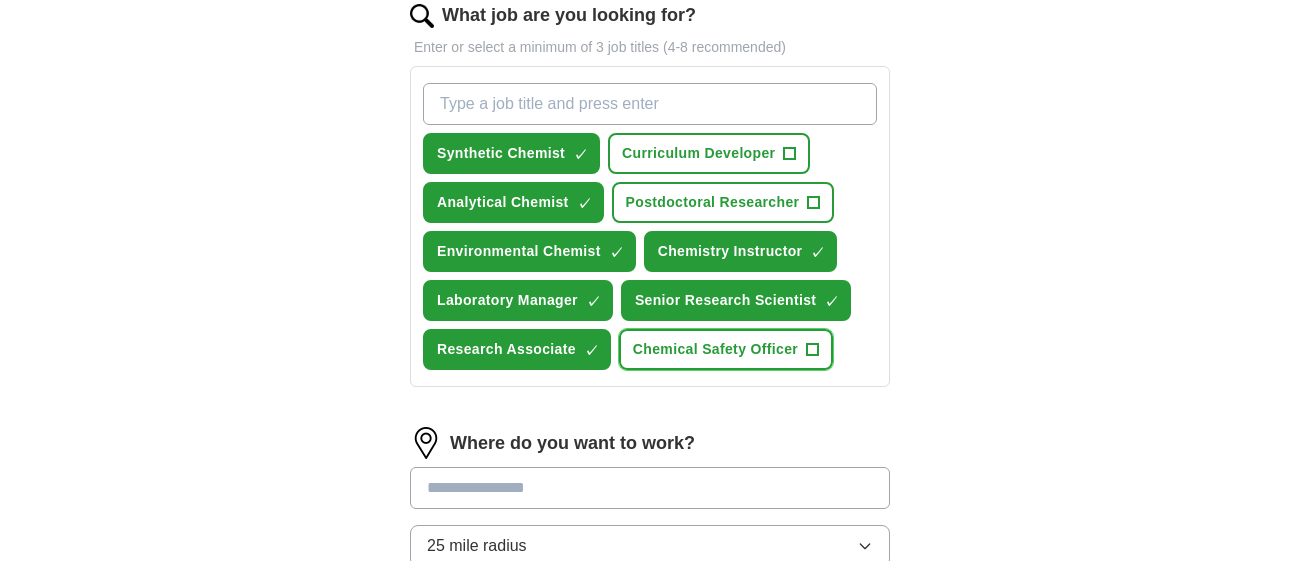 click on "Chemical Safety Officer" at bounding box center (698, 153) 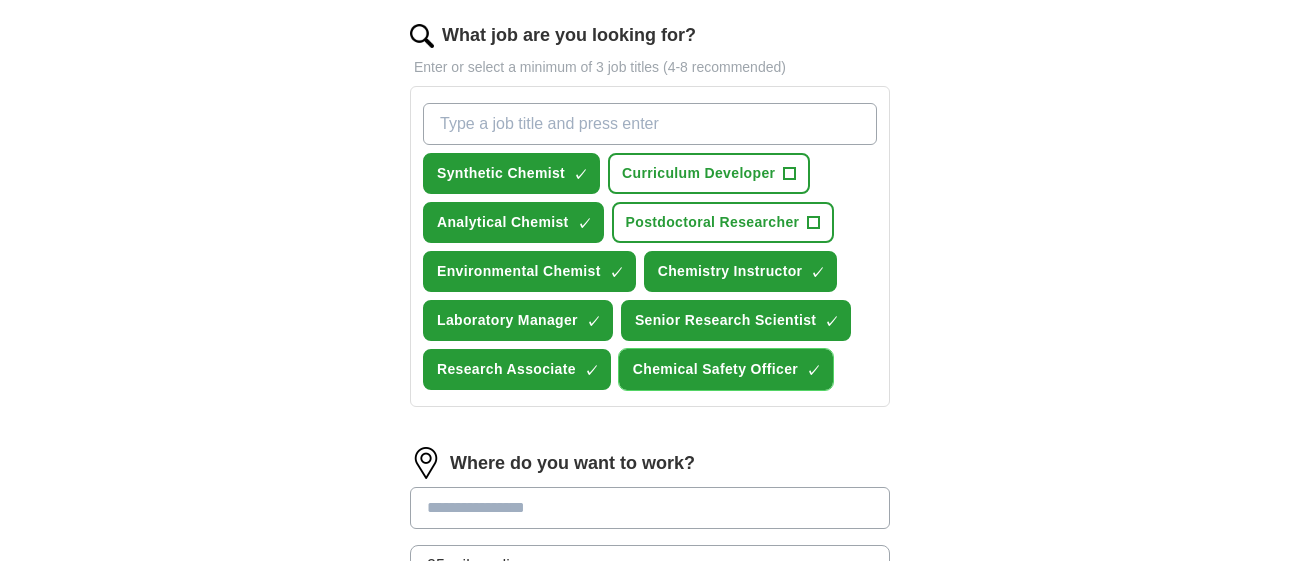 scroll, scrollTop: 1012, scrollLeft: 0, axis: vertical 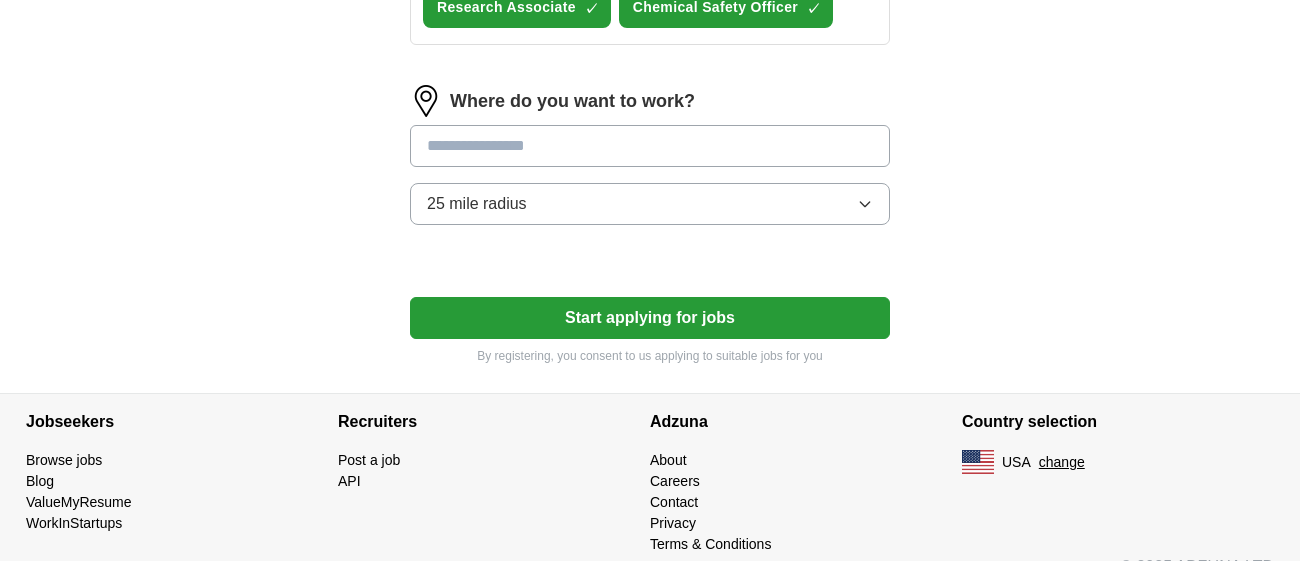 click at bounding box center [650, 146] 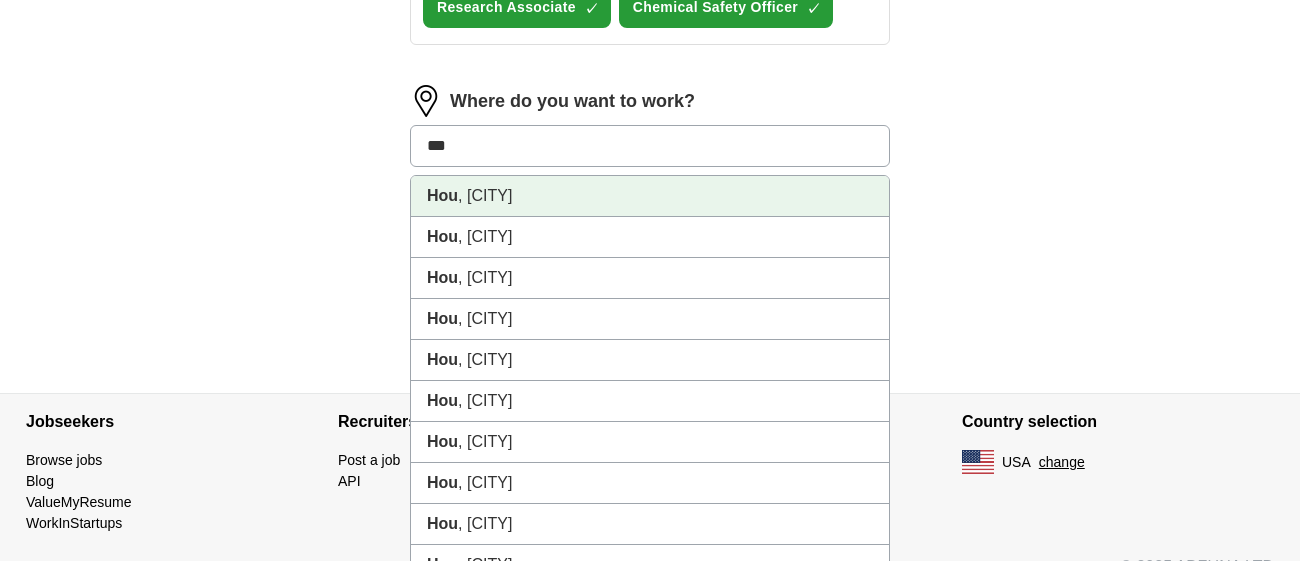 click on "[CITY], [STATE]" at bounding box center [650, 196] 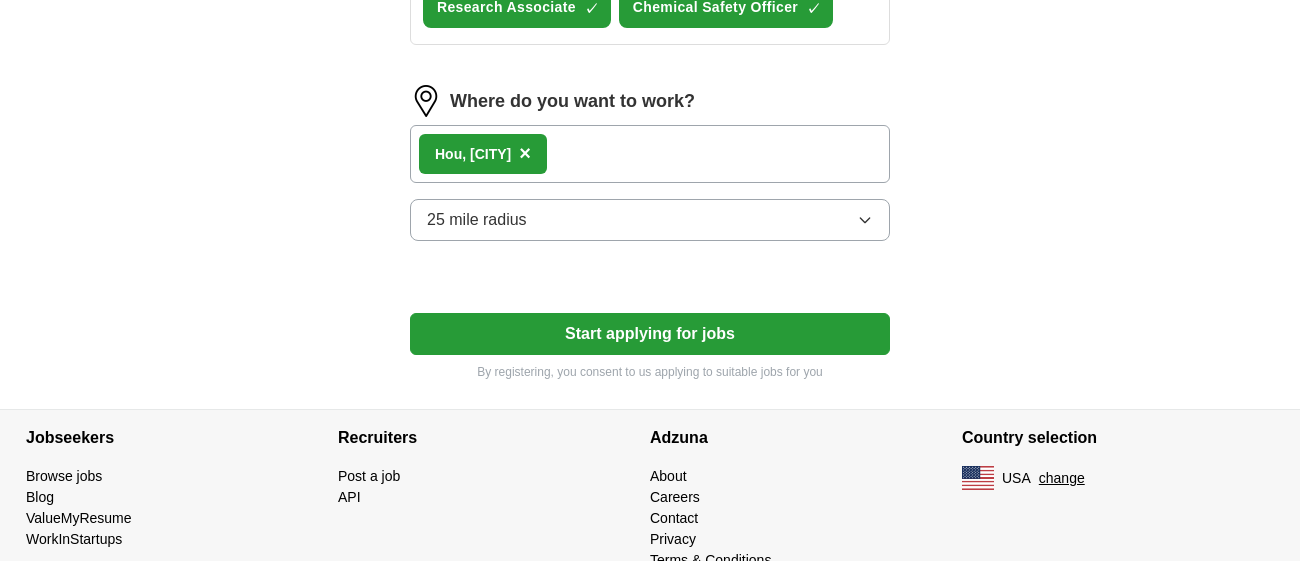 click on "25 mile radius" at bounding box center [650, 220] 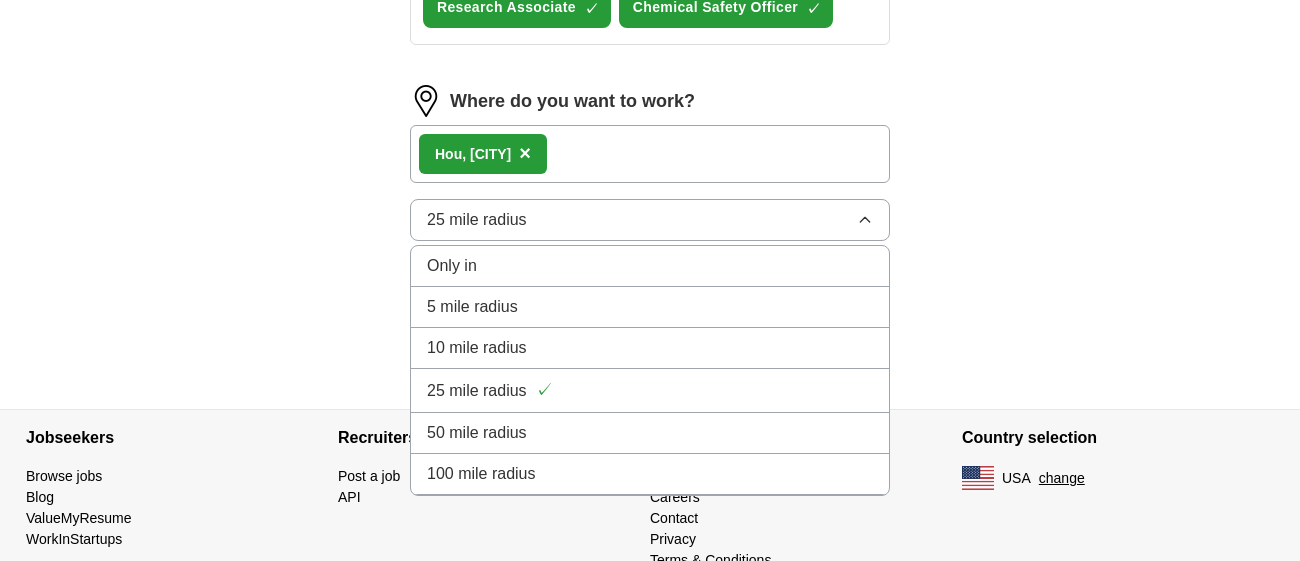 click on "50 mile radius" at bounding box center [452, 266] 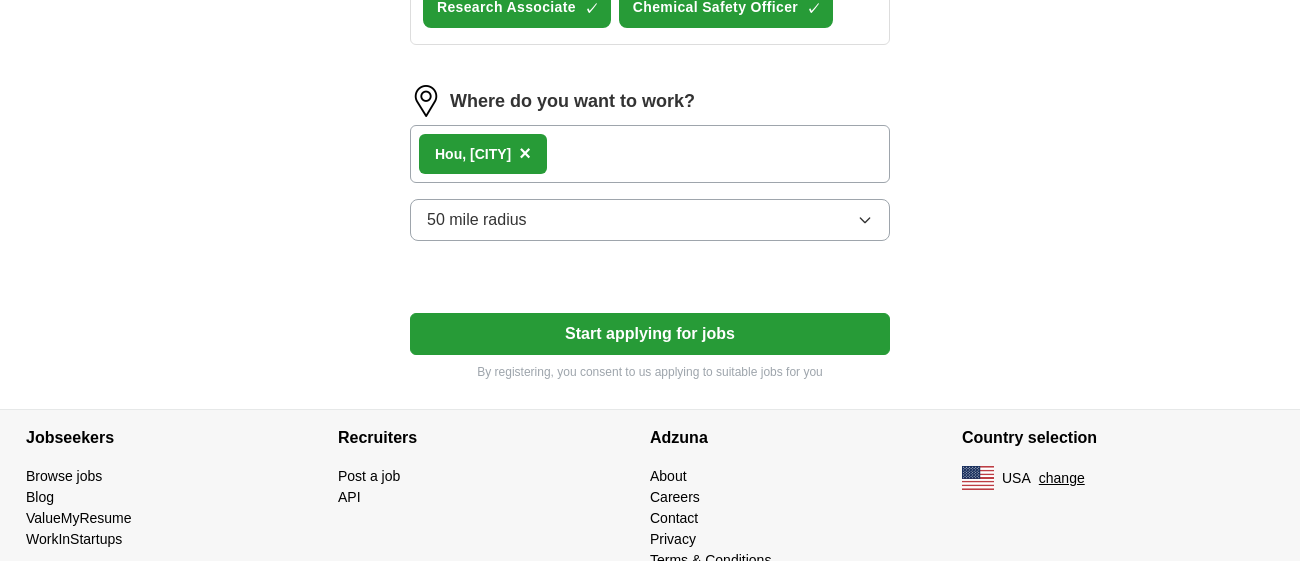 click on "Start applying for jobs" at bounding box center [650, 334] 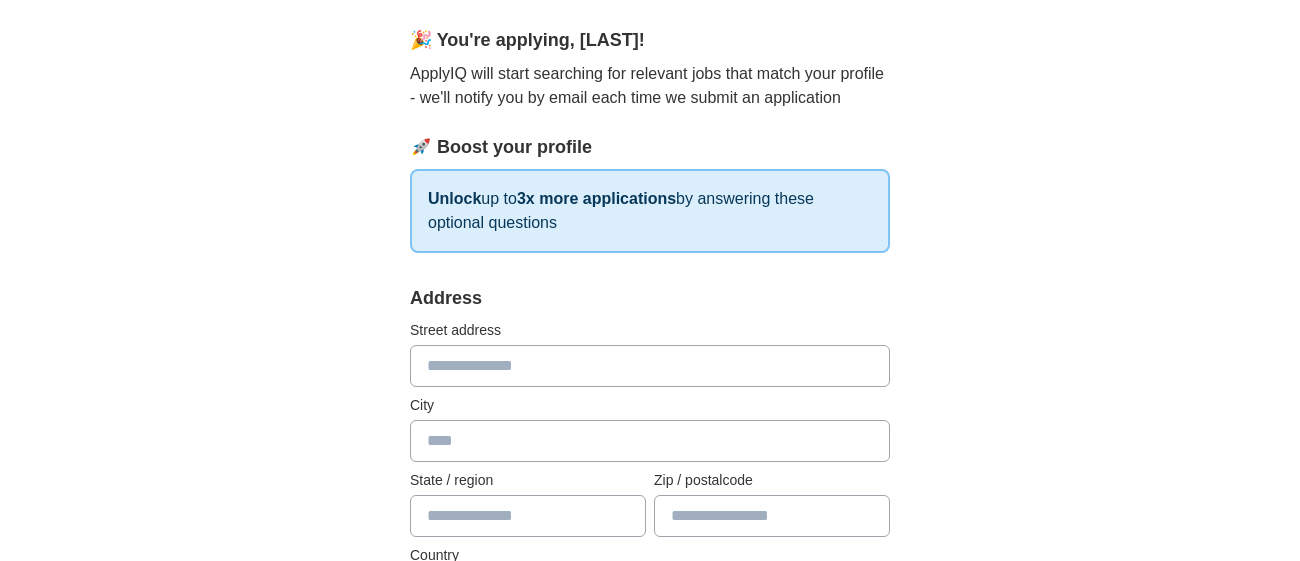 scroll, scrollTop: 177, scrollLeft: 0, axis: vertical 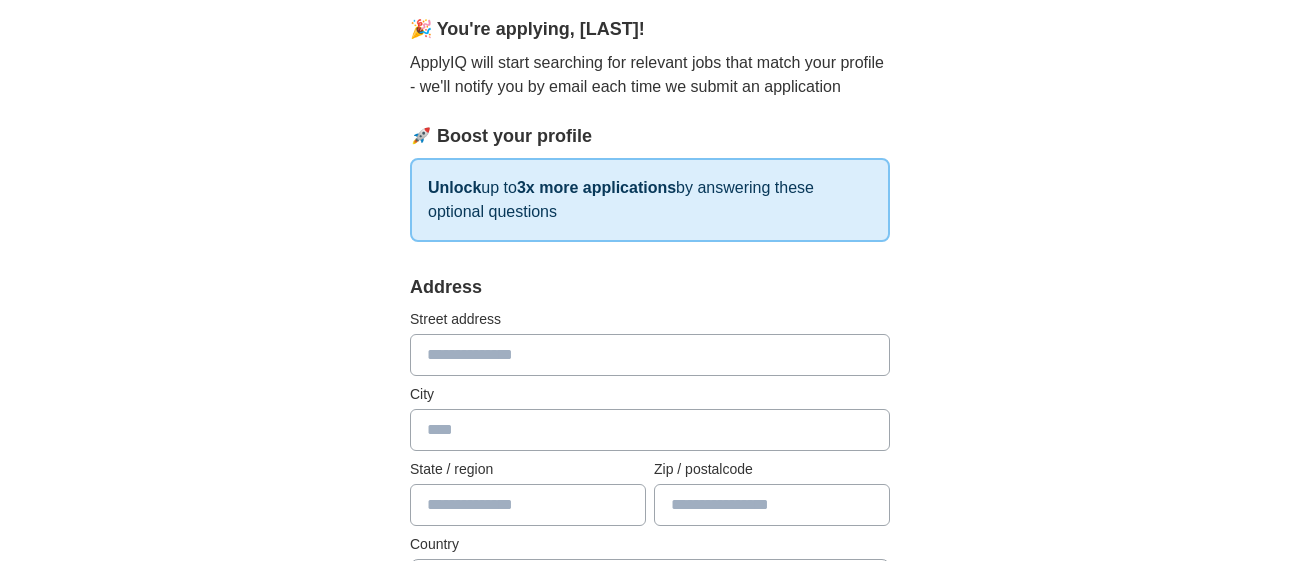 click at bounding box center (650, 355) 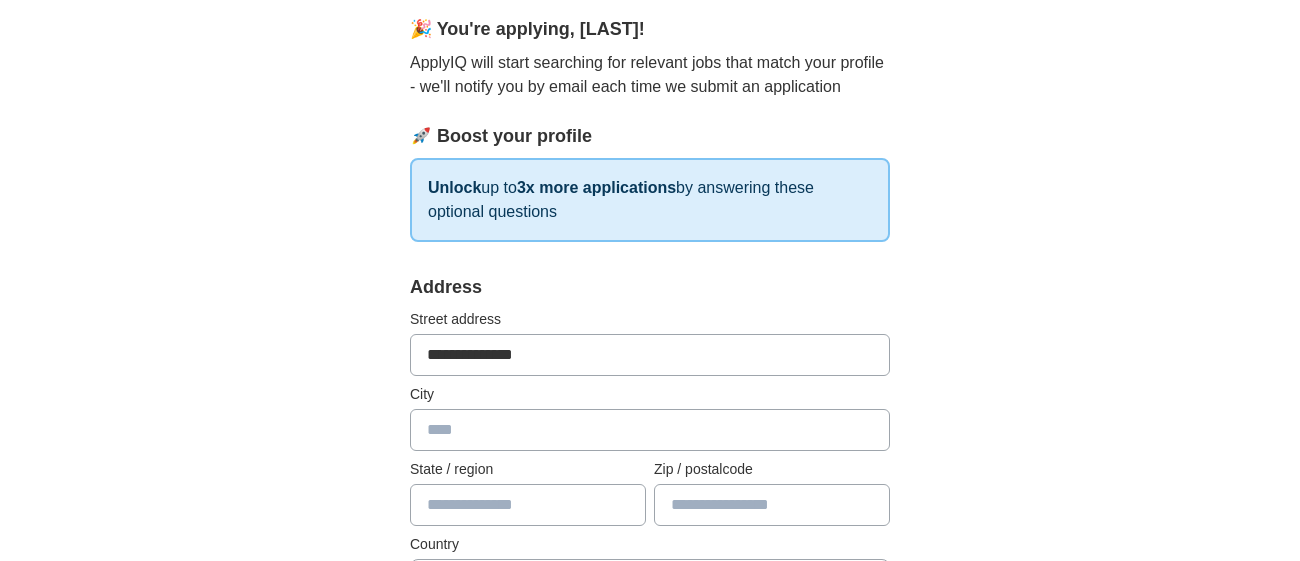type on "**********" 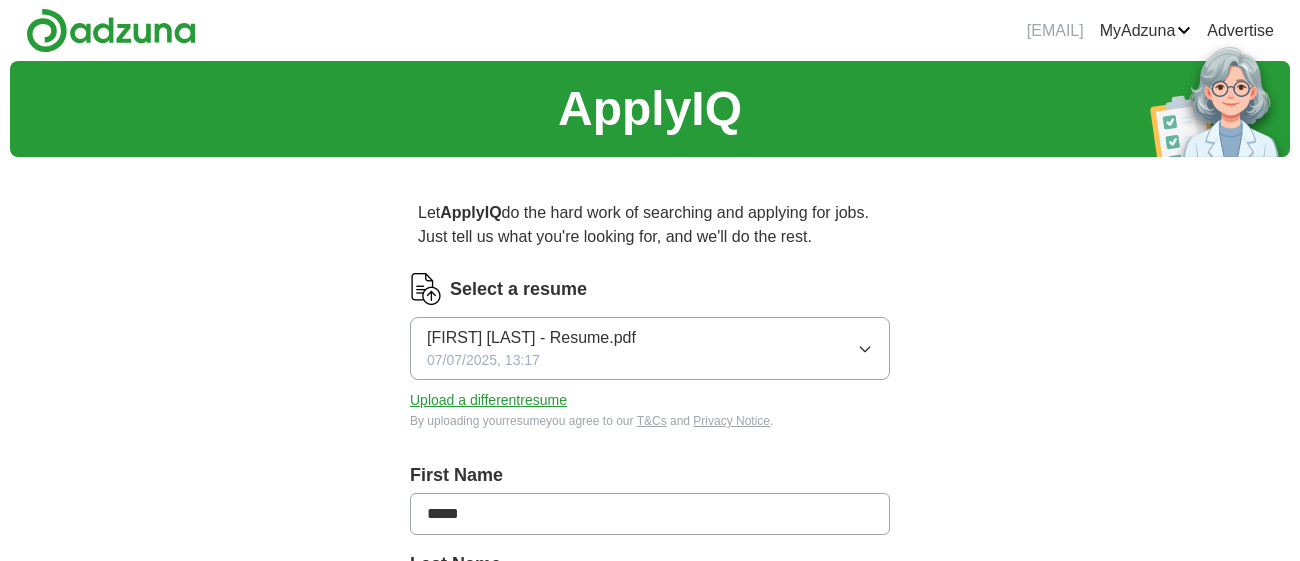 scroll, scrollTop: 0, scrollLeft: 0, axis: both 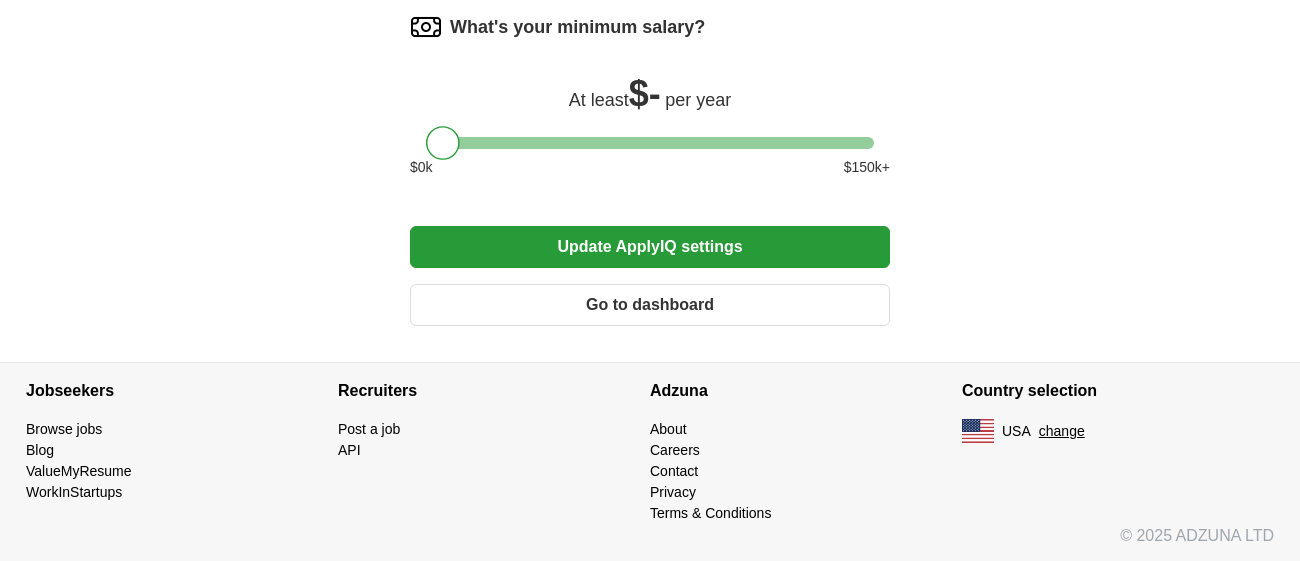click at bounding box center (443, 143) 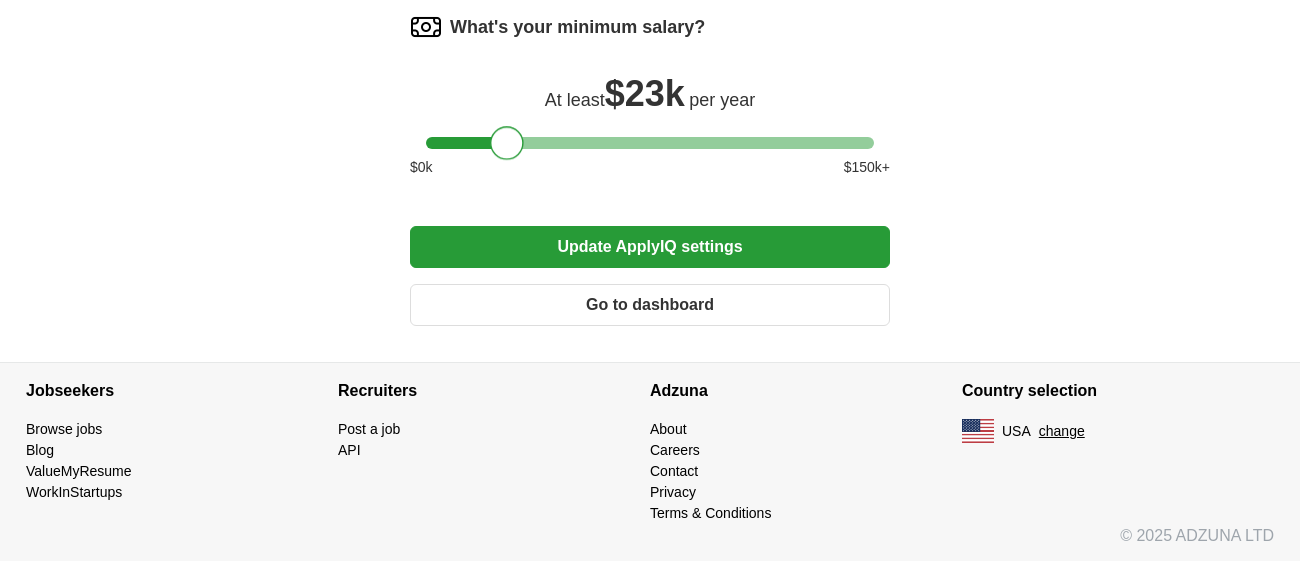 drag, startPoint x: 464, startPoint y: 137, endPoint x: 597, endPoint y: 130, distance: 133.18408 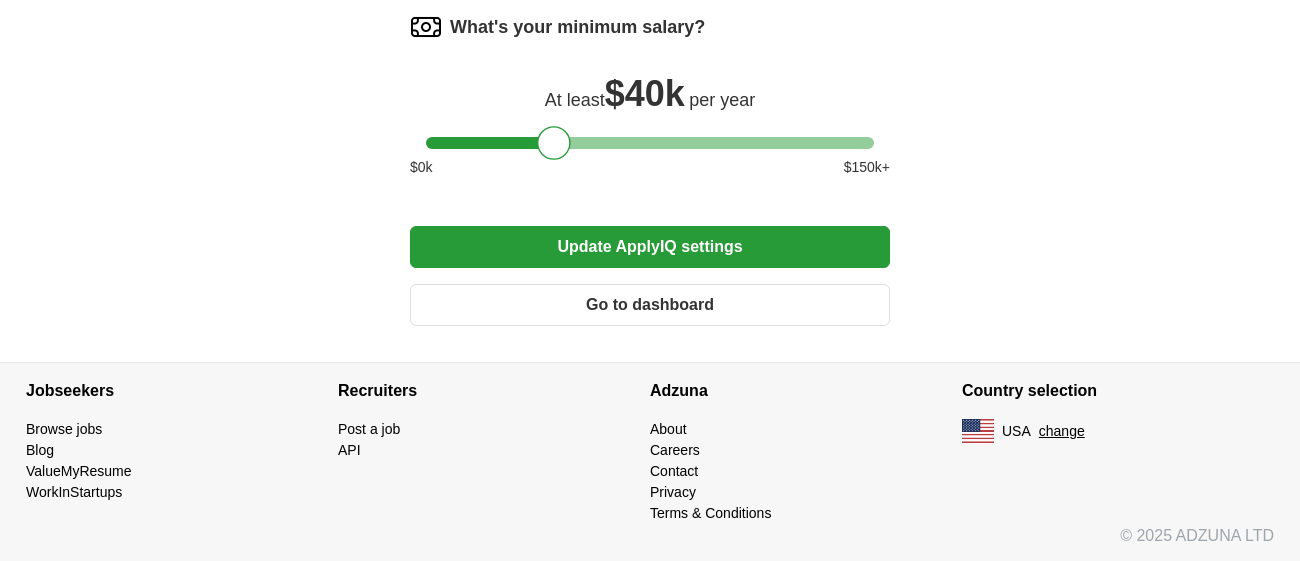 scroll, scrollTop: 1329, scrollLeft: 0, axis: vertical 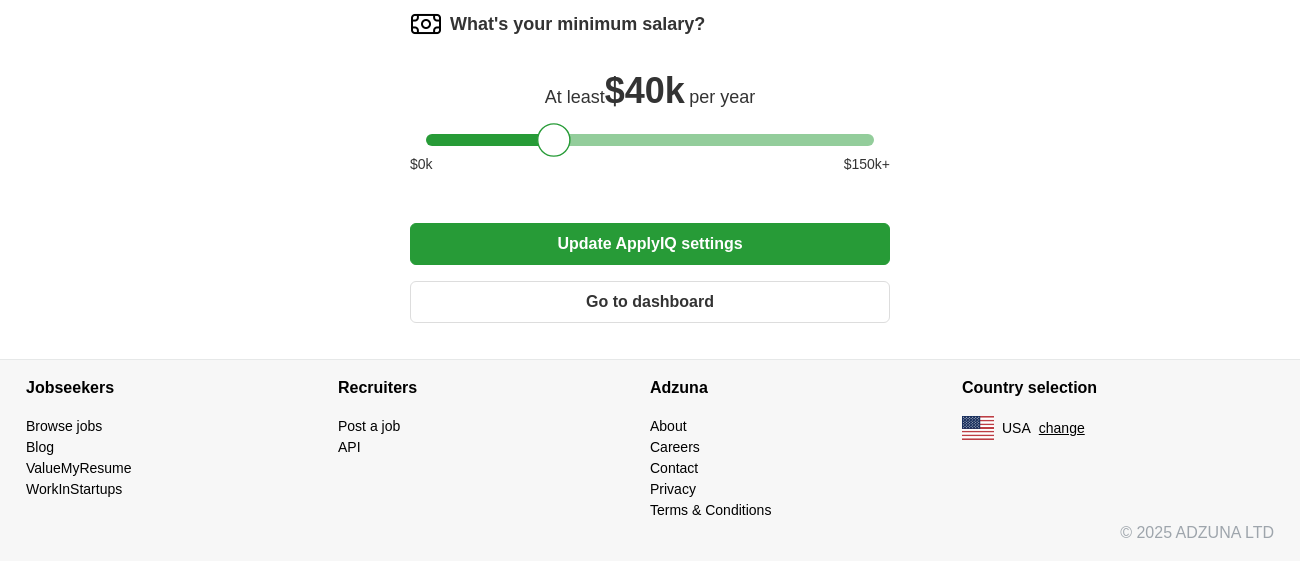 drag, startPoint x: 597, startPoint y: 130, endPoint x: 664, endPoint y: 131, distance: 67.00746 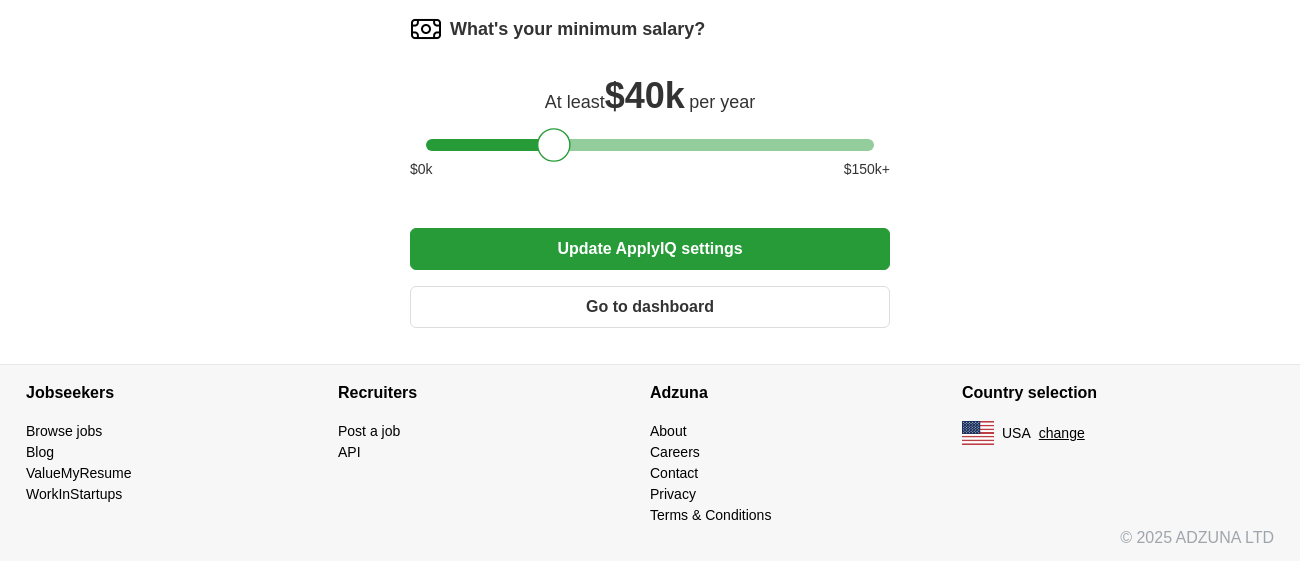drag, startPoint x: 664, startPoint y: 131, endPoint x: 674, endPoint y: 130, distance: 10.049875 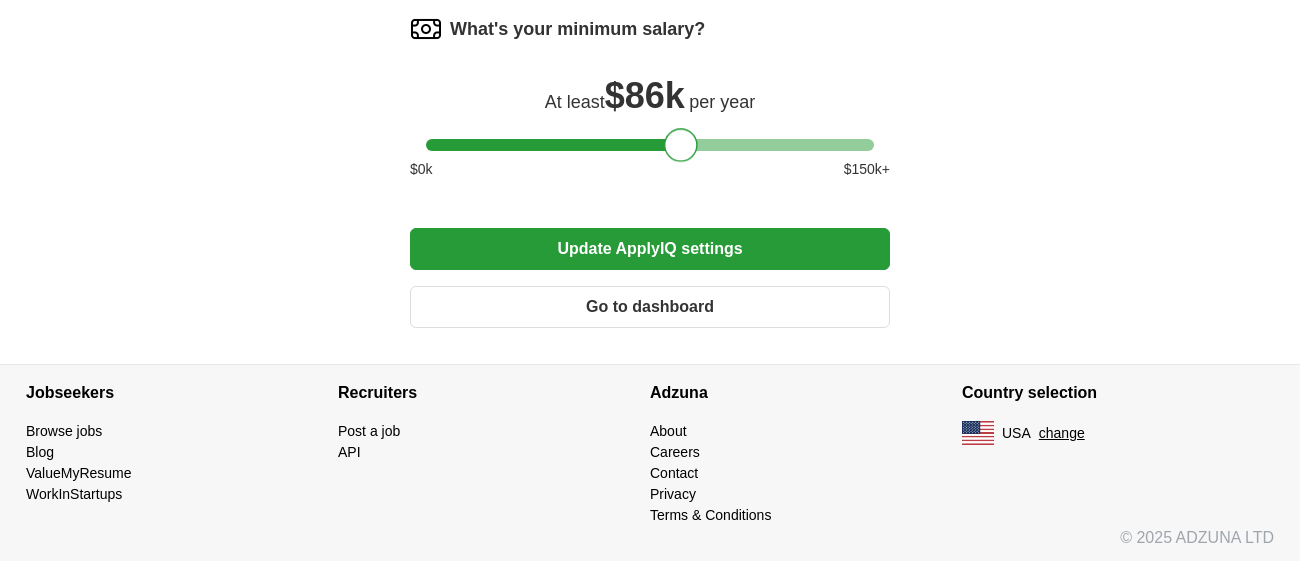 drag, startPoint x: 556, startPoint y: 141, endPoint x: 678, endPoint y: 141, distance: 122 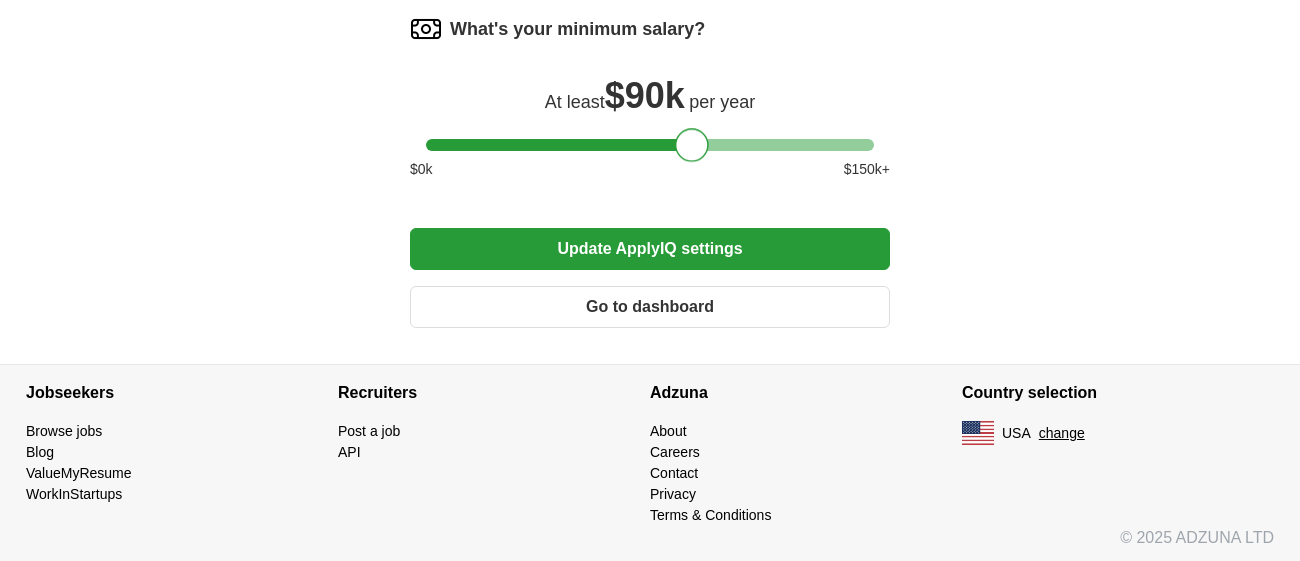 drag, startPoint x: 678, startPoint y: 141, endPoint x: 689, endPoint y: 134, distance: 13.038404 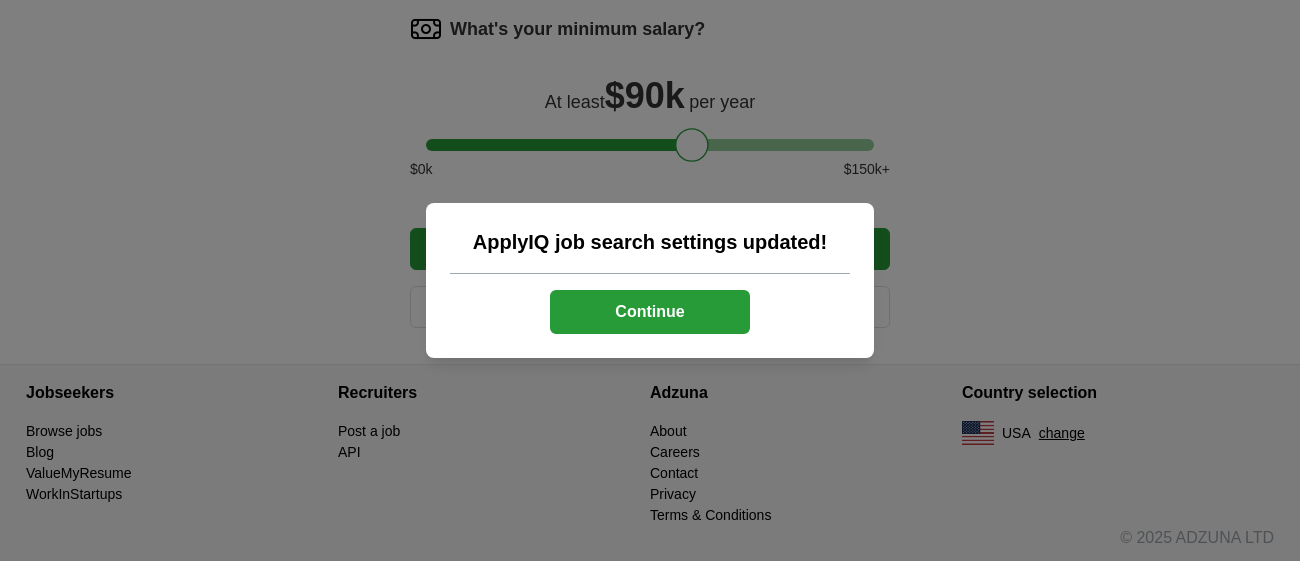 click on "Continue" at bounding box center [650, 312] 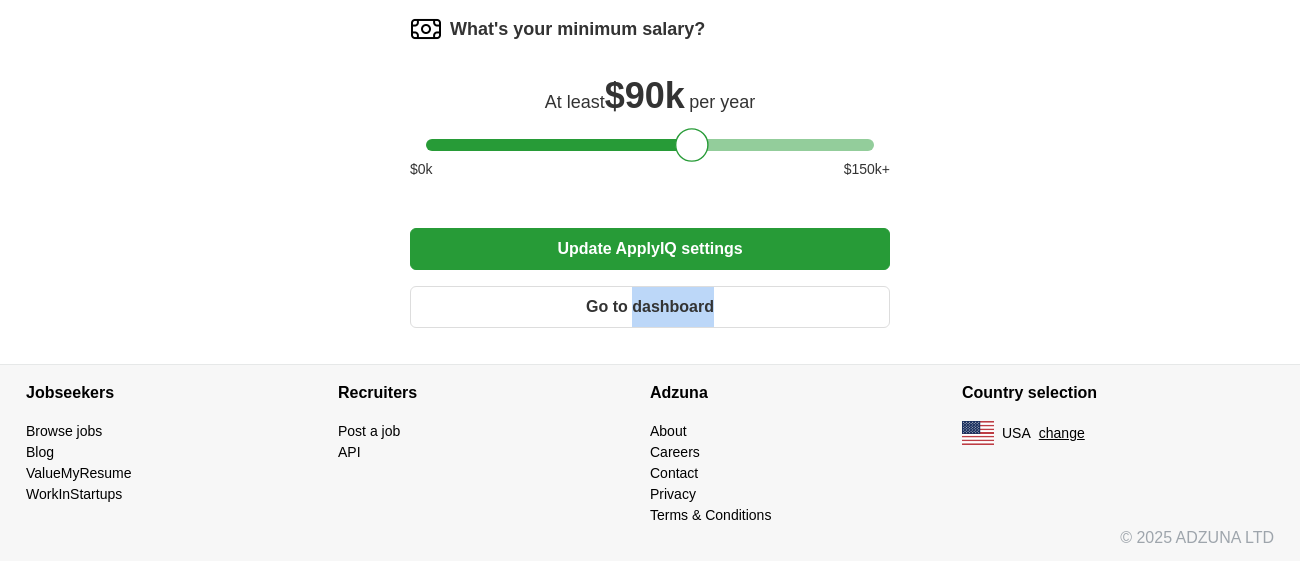 click on "Select a resume Lindy Elrod - Resume.pdf 07/07/2025, 13:17 Upload a different  resume By uploading your  resume  you agree to our   T&Cs   and   Privacy Notice . First Name ***** Last Name ***** What job are you looking for? Enter job titles and/or pick from our suggestions (4-8 recommended) Synthetic Chemist ✓ × Analytical Chemist ✓ × Environmental Chemist ✓ × Chemistry Instructor ✓ × Laboratory Manager ✓ × Senior Research Scientist ✓ × Research Associate ✓ × Chemical Safety Officer ✓ × Postdoctoral Researcher + Chemical Education Specialist + Where do you want to work? Houston, TX × 50 mile radius What's your minimum salary? At least  $ 90k   per year $ 0 k $ 150 k+ Update ApplyIQ settings Go to dashboard" at bounding box center [650, -356] 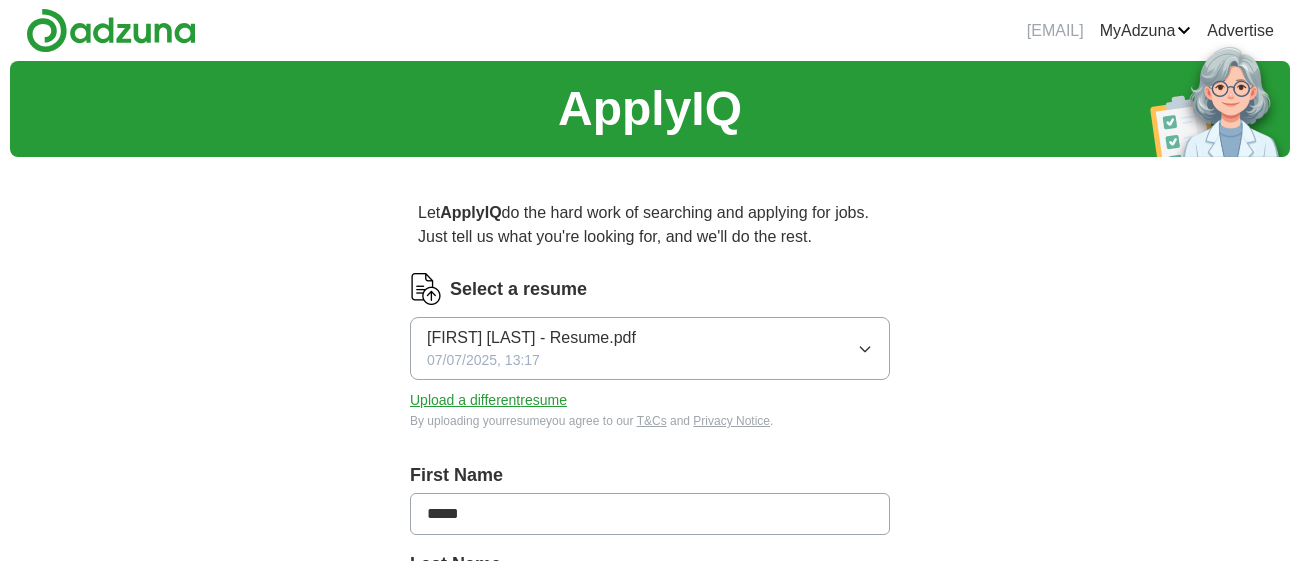 scroll, scrollTop: 0, scrollLeft: 0, axis: both 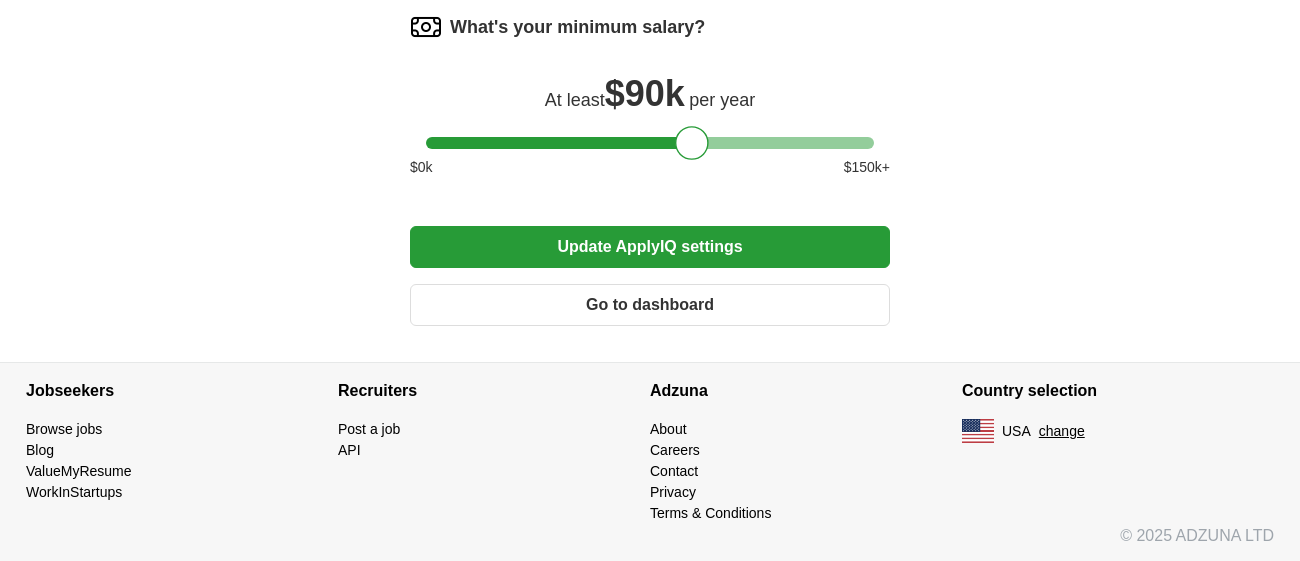 click on "Go to dashboard" at bounding box center [650, 305] 